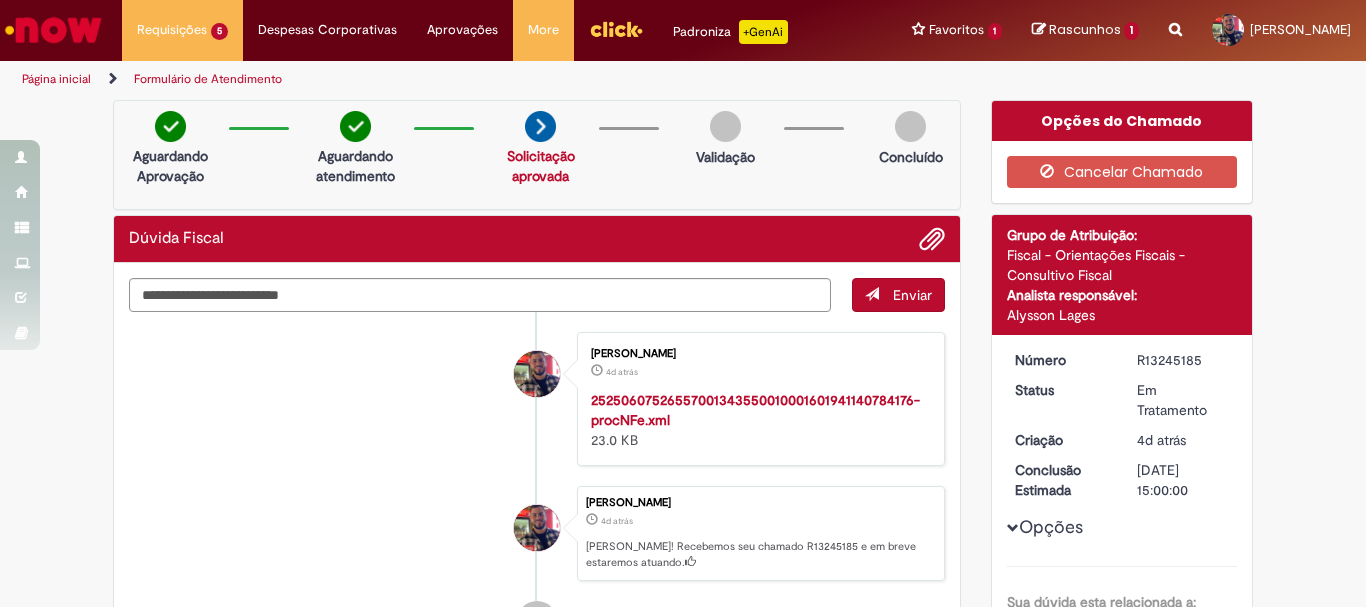 scroll, scrollTop: 0, scrollLeft: 0, axis: both 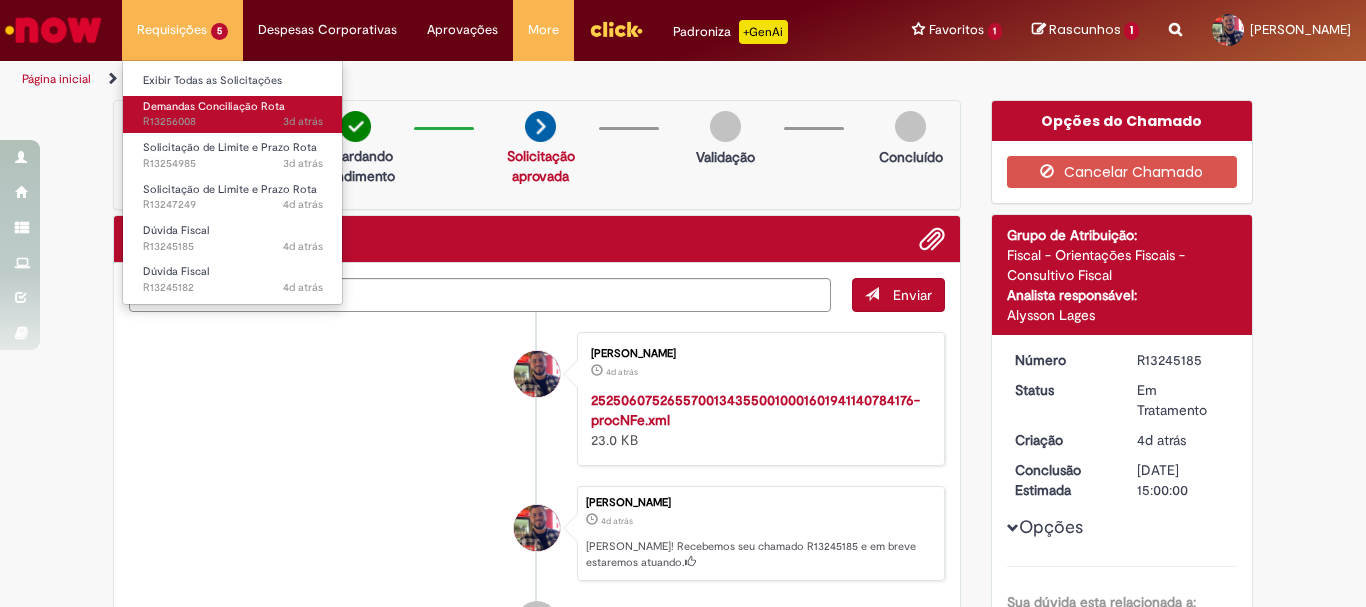 click on "3d atrás 3 dias atrás  R13256008" at bounding box center [233, 122] 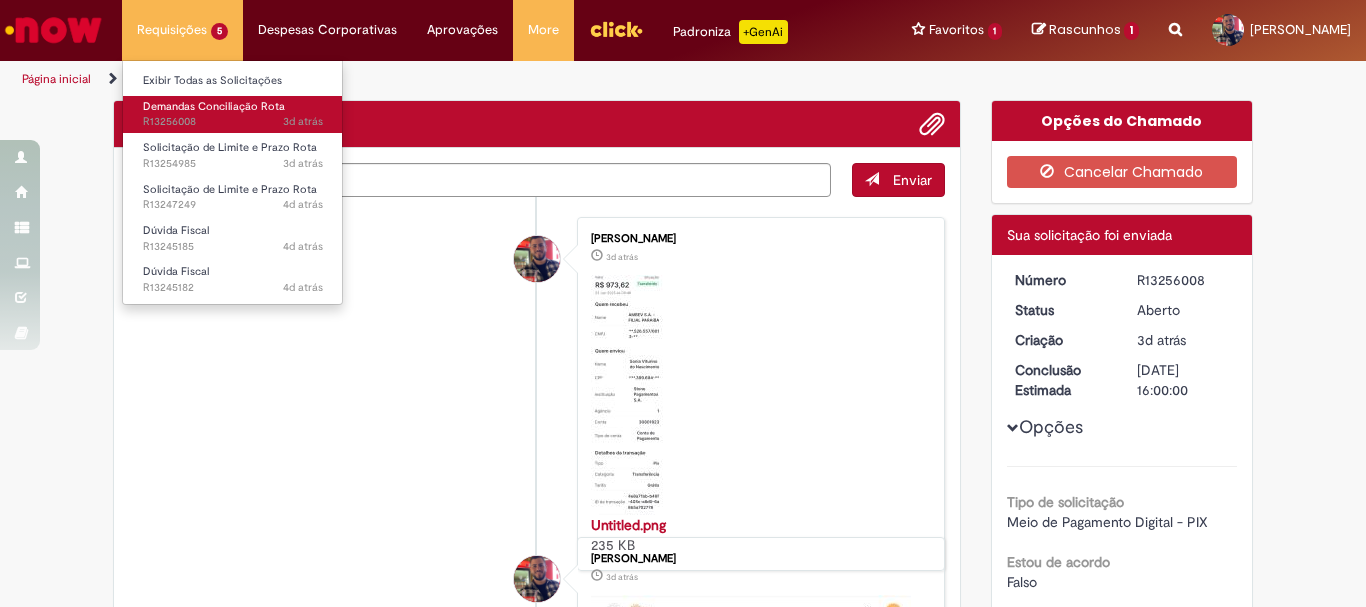 click on "Demandas Conciliação Rota" at bounding box center (214, 106) 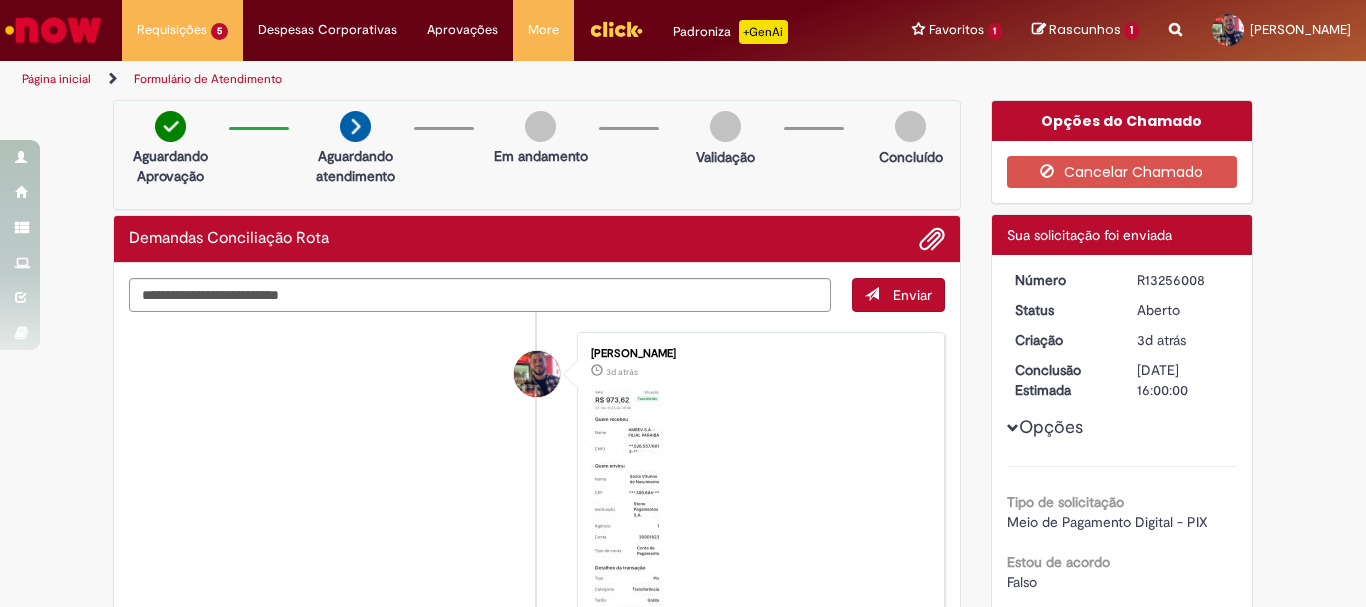 click on "Opções
Tipo de solicitação
Meio de Pagamento Digital - PIX
Estou de acordo
[GEOGRAPHIC_DATA]
Estou de acordo
[GEOGRAPHIC_DATA]
Estou ciente o que é sobra de caixa
[GEOGRAPHIC_DATA]
Motivo
Vale transportadora
Nome do CDD
CDD [GEOGRAPHIC_DATA]
Data Pagamento
[DATE]
Valor Total do QR Code Pago
973,62
Código Transportadora
16960
Descrição
Cliente realizou o pagamento via pix, mas pagamento não foi identificado no fechamento do mapa, gerando o valor de número 50489 do cód da tp 16960.
Número do Vale TP
50489
Anexo Comprovante de Pagamento
Untitled.png
Anexo print do Cora" at bounding box center (1122, 801) 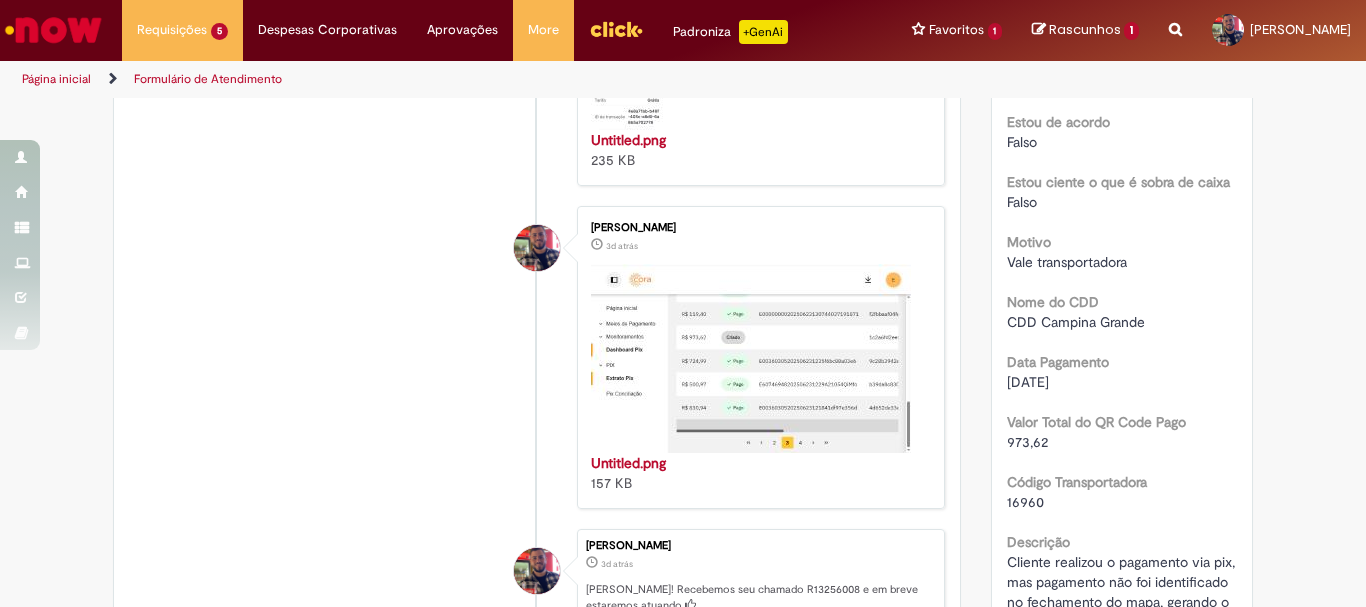 scroll, scrollTop: 600, scrollLeft: 0, axis: vertical 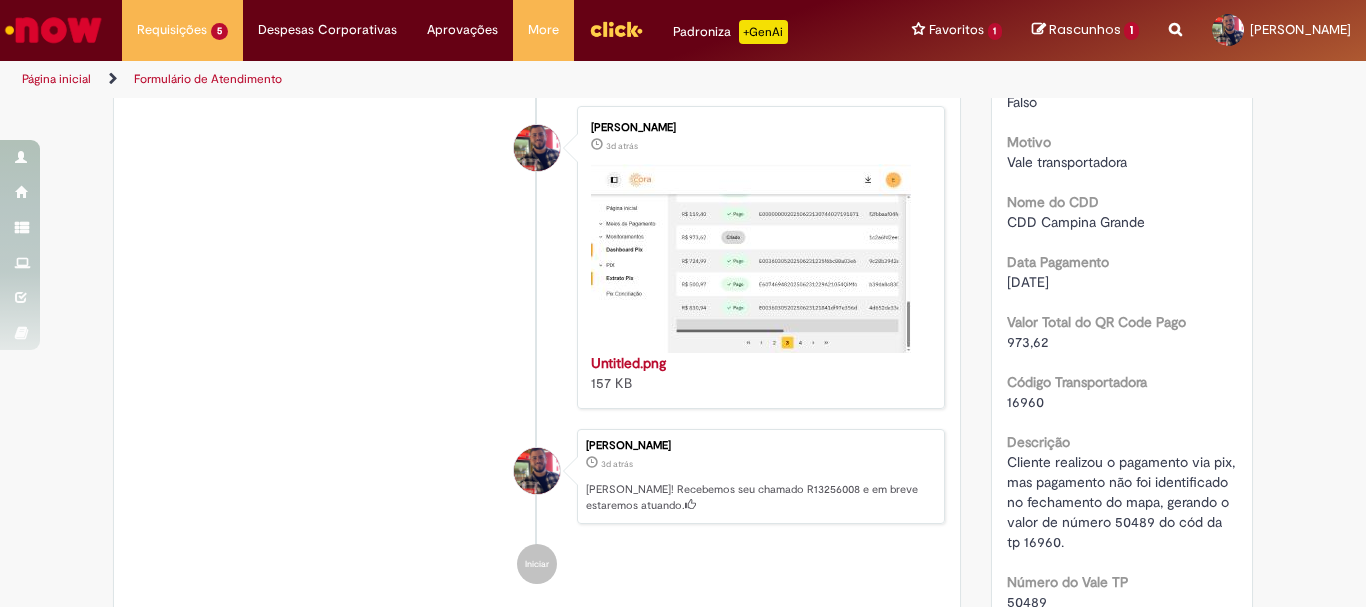 click on "Cliente realizou o pagamento via pix, mas pagamento não foi identificado no fechamento do mapa, gerando o valor de número 50489 do cód da tp 16960." at bounding box center [1123, 502] 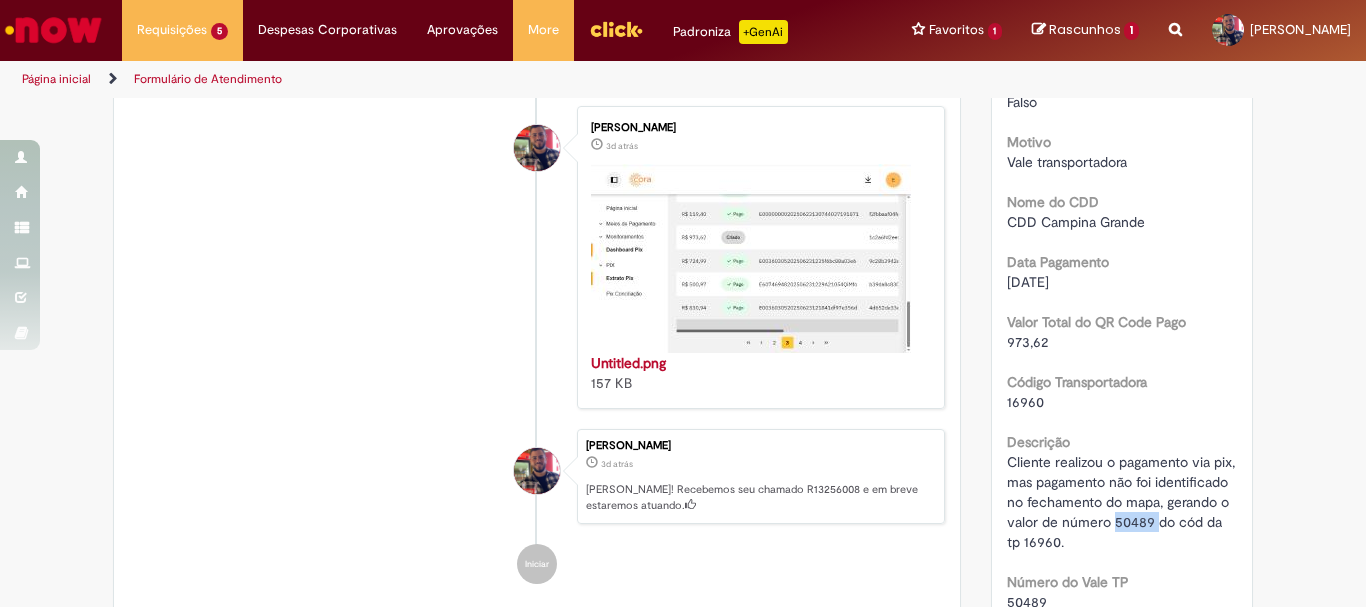 click on "Cliente realizou o pagamento via pix, mas pagamento não foi identificado no fechamento do mapa, gerando o valor de número 50489 do cód da tp 16960." at bounding box center (1123, 502) 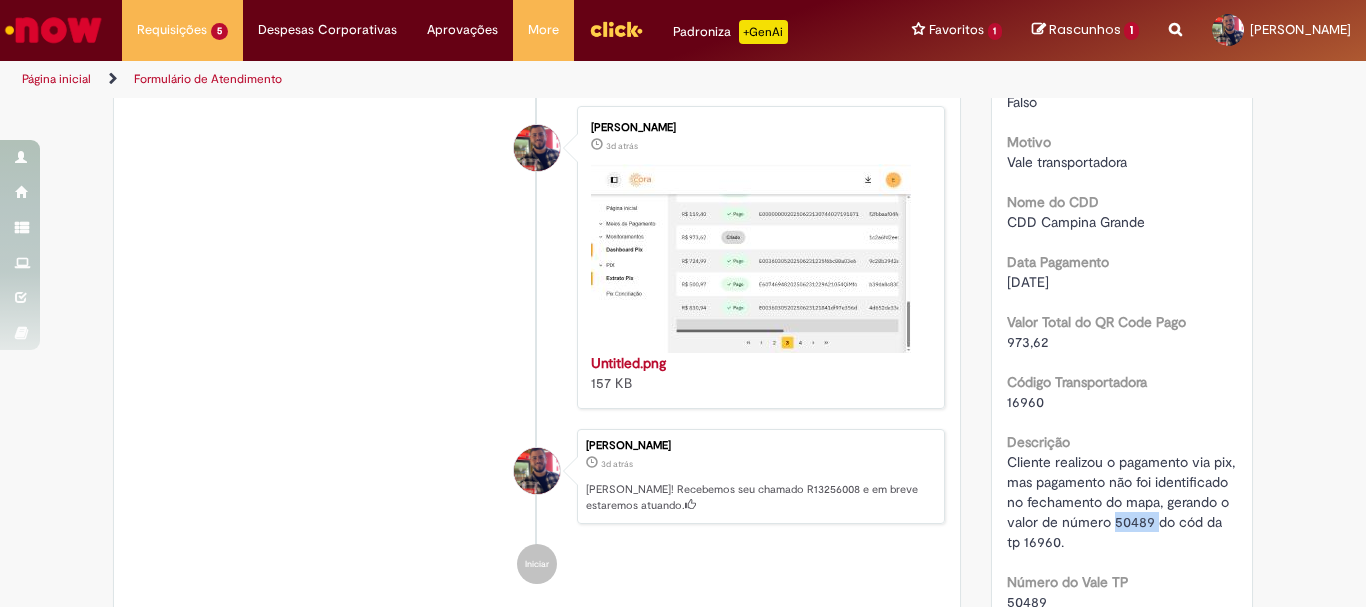 scroll, scrollTop: 400, scrollLeft: 0, axis: vertical 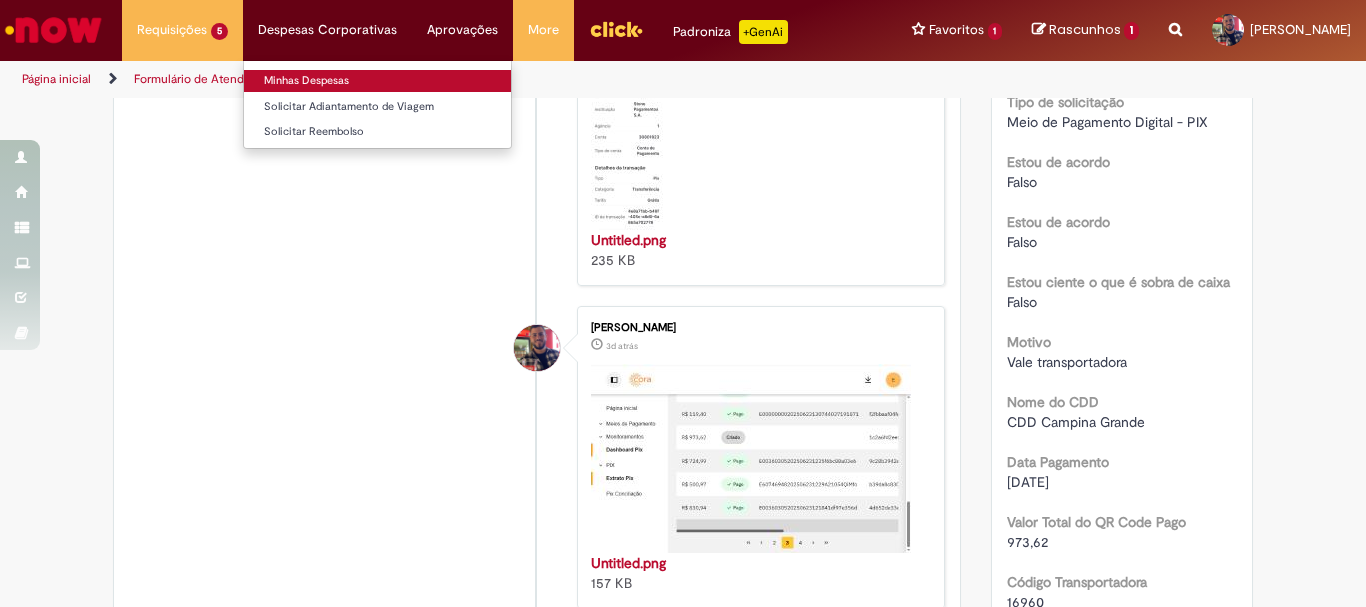 click on "Minhas Despesas" at bounding box center (377, 81) 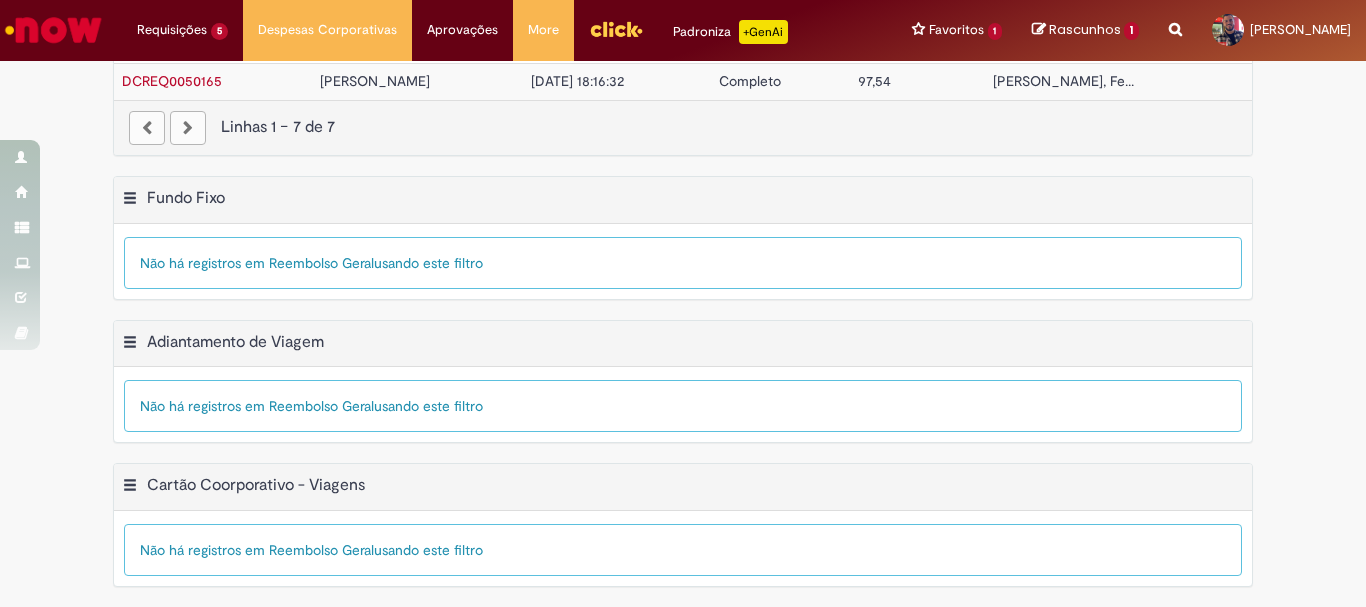 scroll, scrollTop: 0, scrollLeft: 0, axis: both 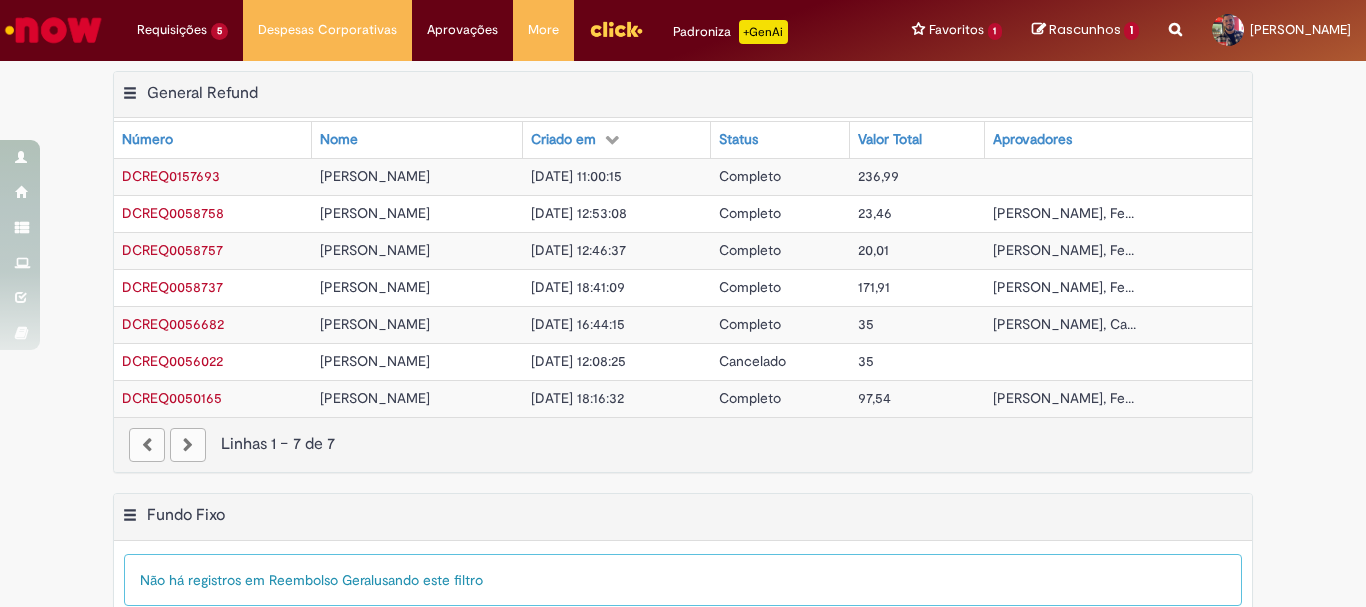 click on "236,99" at bounding box center (878, 176) 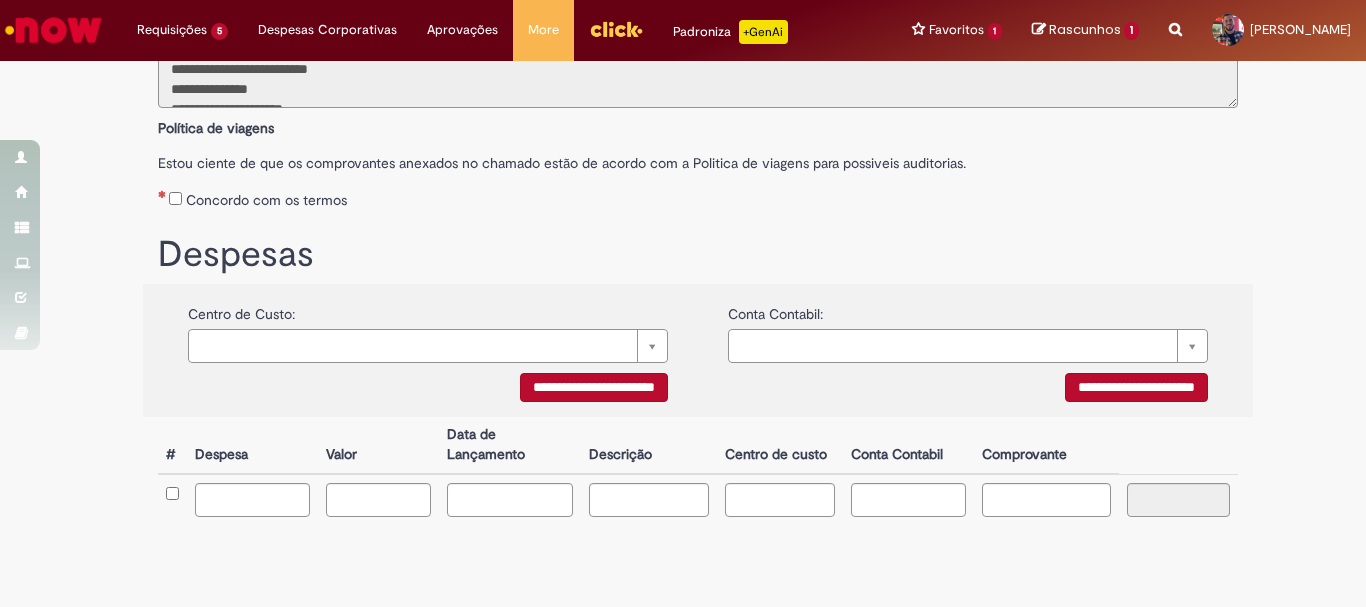 scroll, scrollTop: 341, scrollLeft: 0, axis: vertical 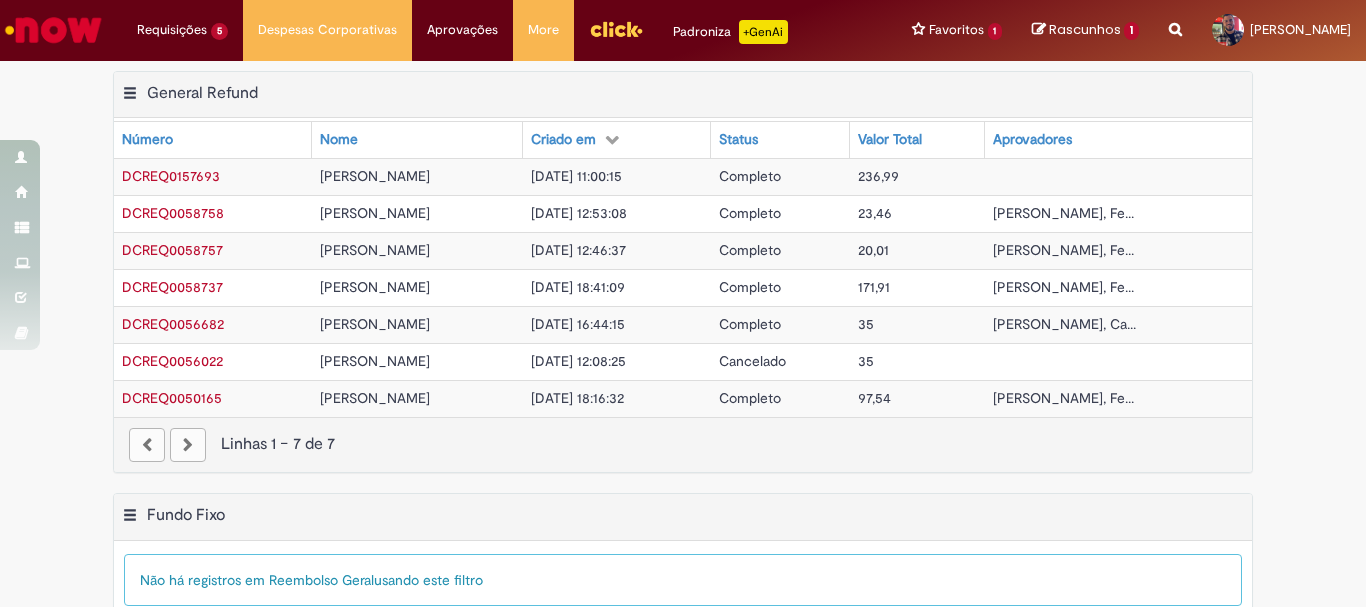 click on "DCREQ0157693" at bounding box center (171, 176) 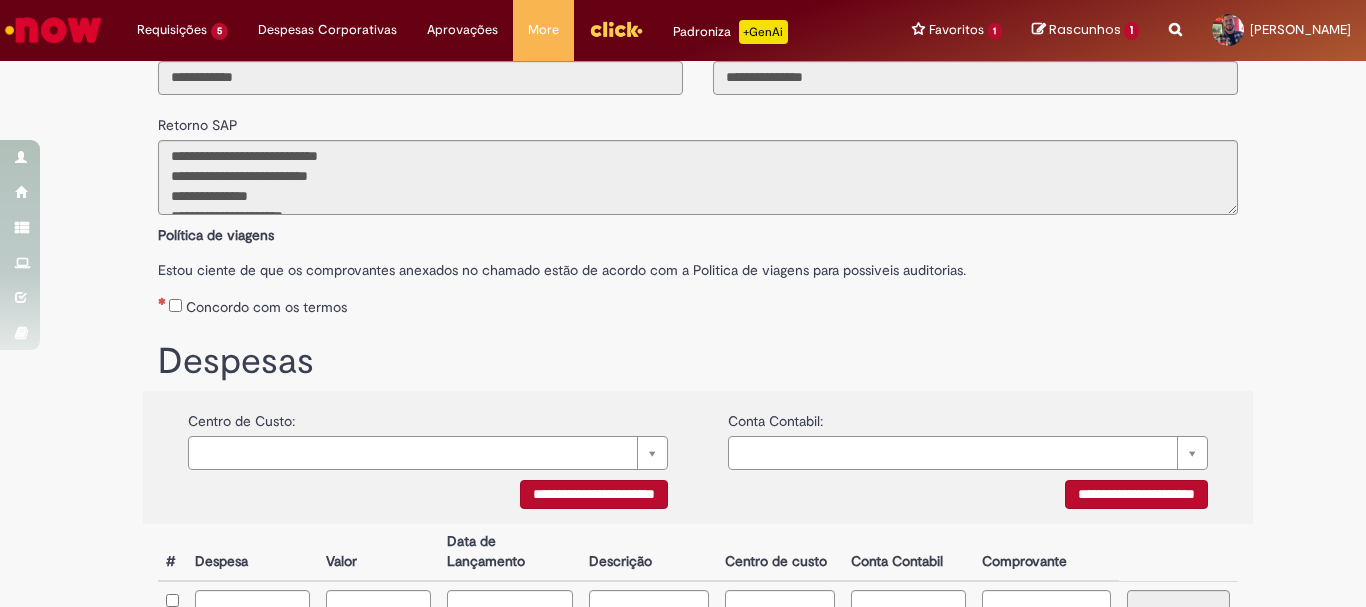 scroll, scrollTop: 191, scrollLeft: 0, axis: vertical 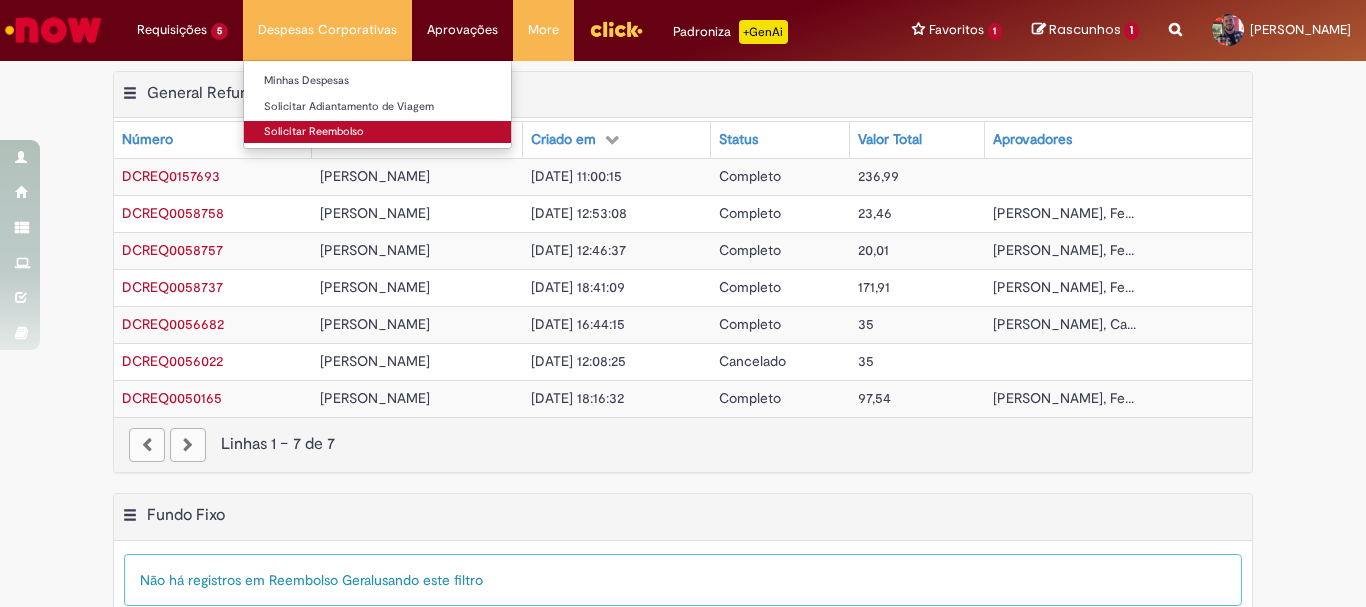 click on "Solicitar Reembolso" at bounding box center [377, 132] 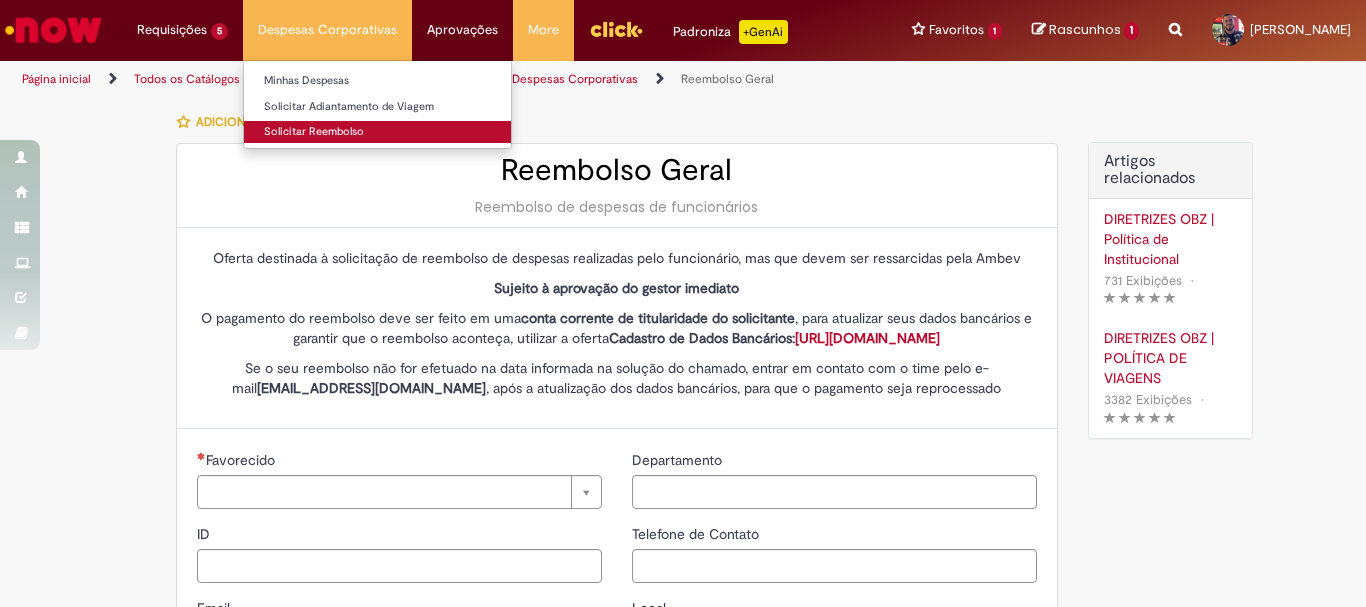 type on "********" 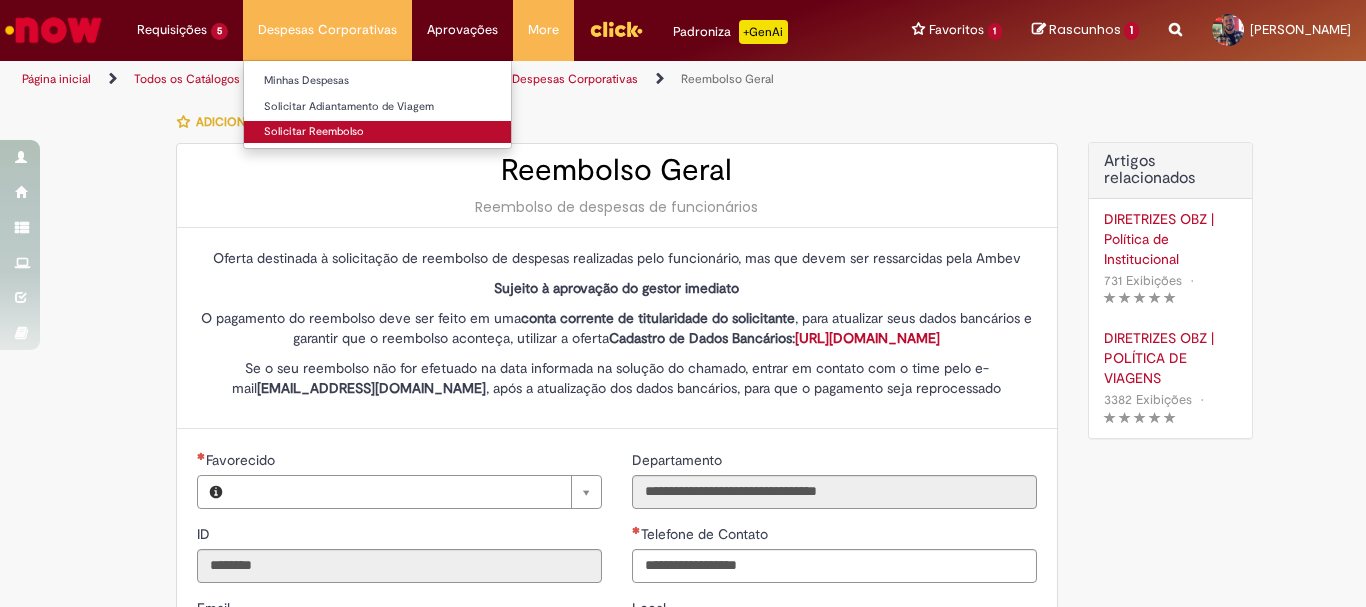 type on "**********" 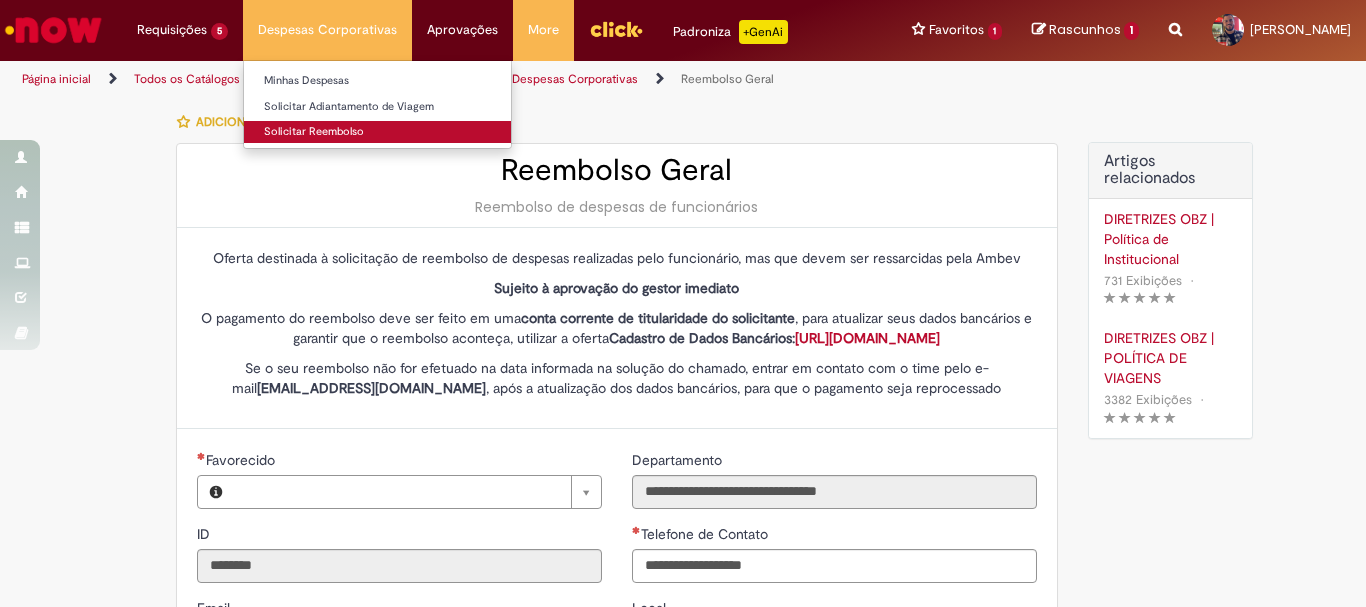 type on "**********" 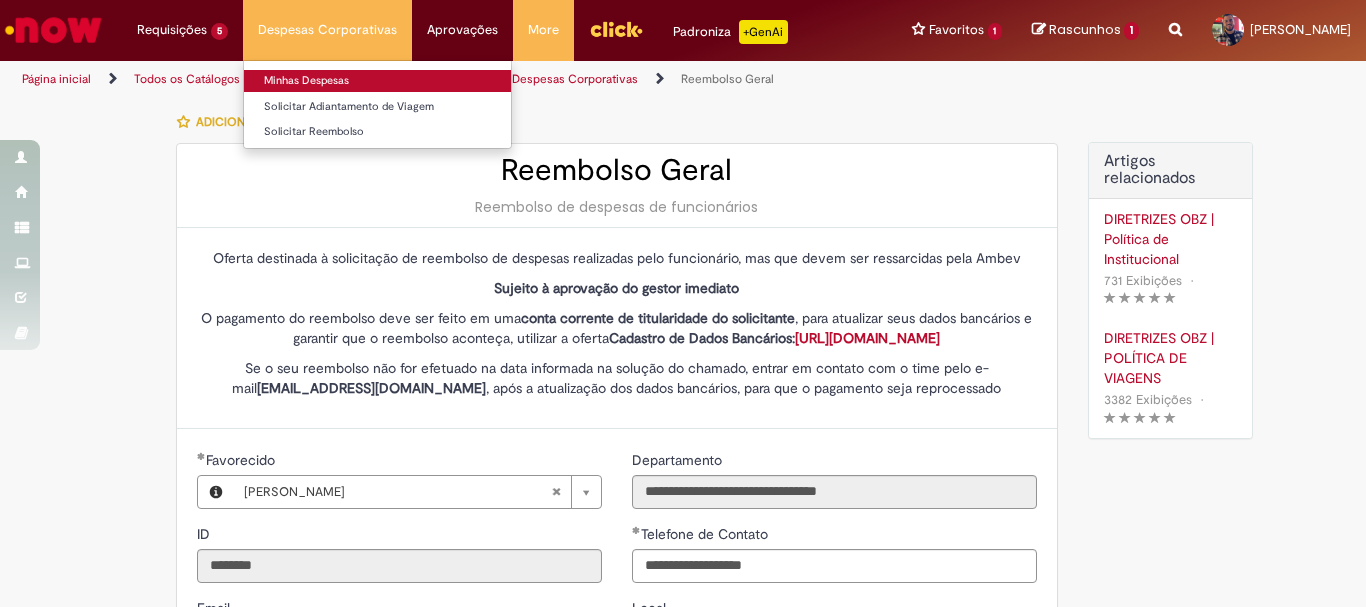 click on "Minhas Despesas" at bounding box center [377, 81] 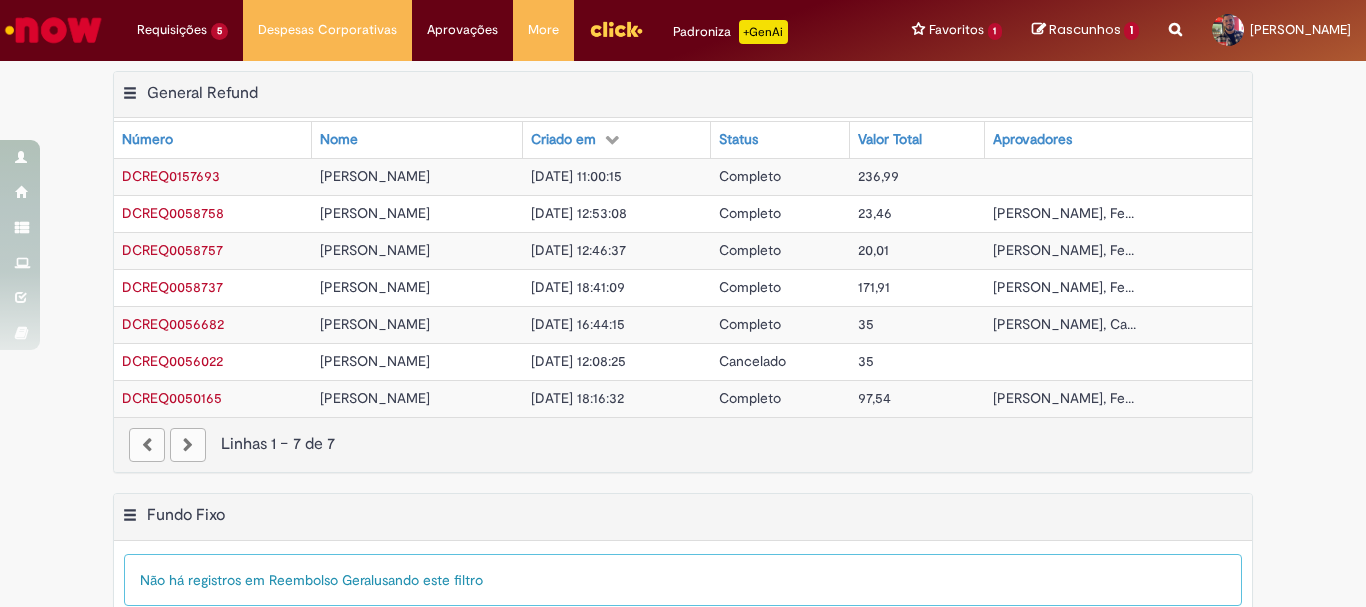 click on "DCREQ0058758" at bounding box center [173, 213] 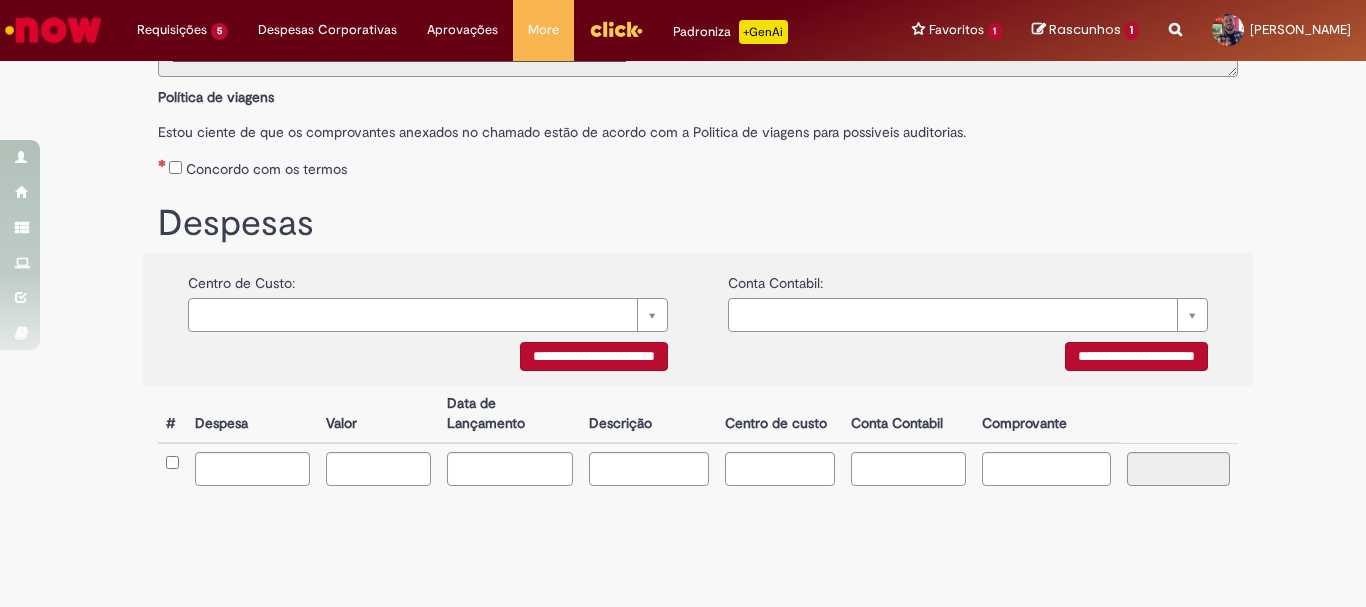 scroll, scrollTop: 410, scrollLeft: 0, axis: vertical 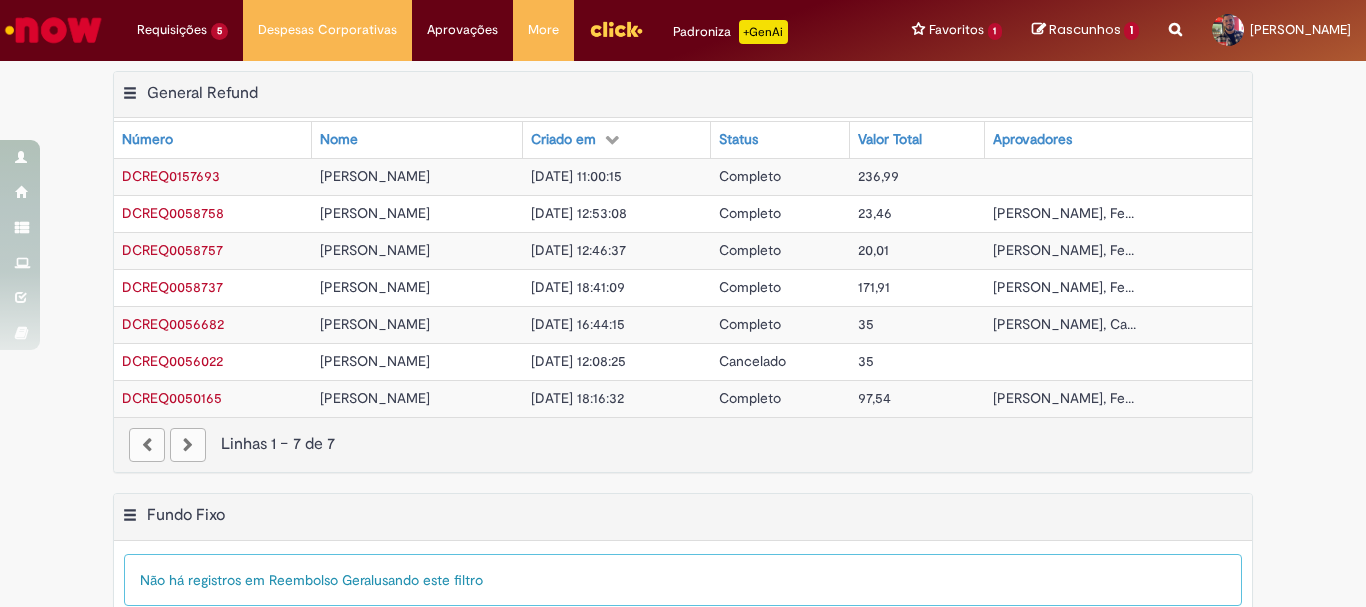 click on "DCREQ0157693" at bounding box center [171, 176] 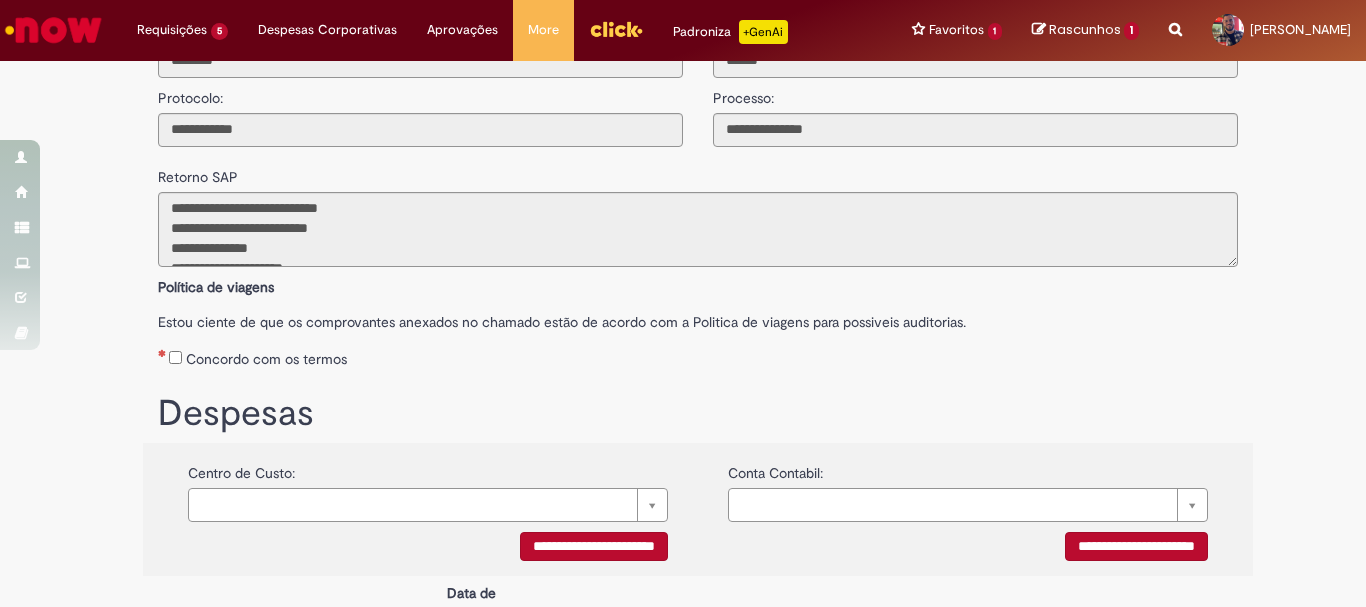 scroll, scrollTop: 0, scrollLeft: 0, axis: both 